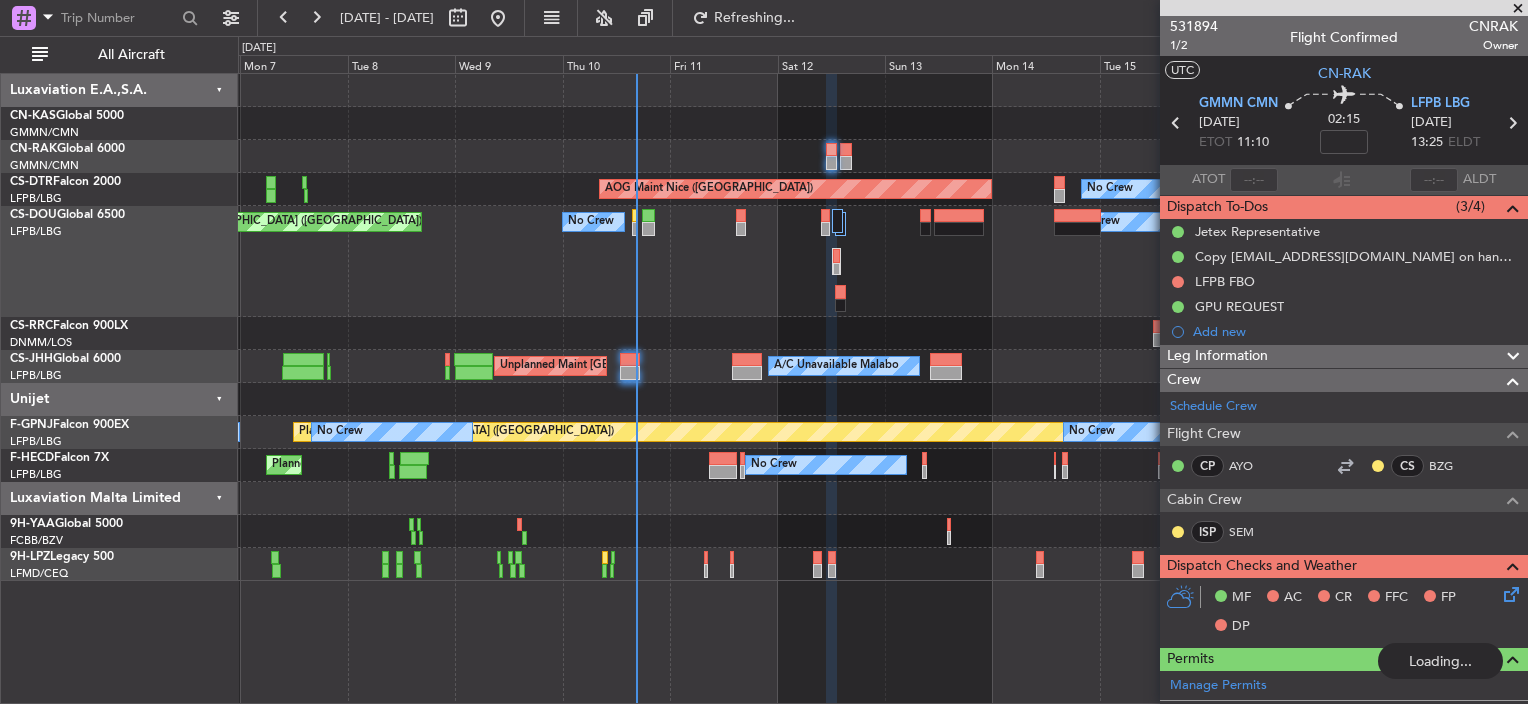 scroll, scrollTop: 0, scrollLeft: 0, axis: both 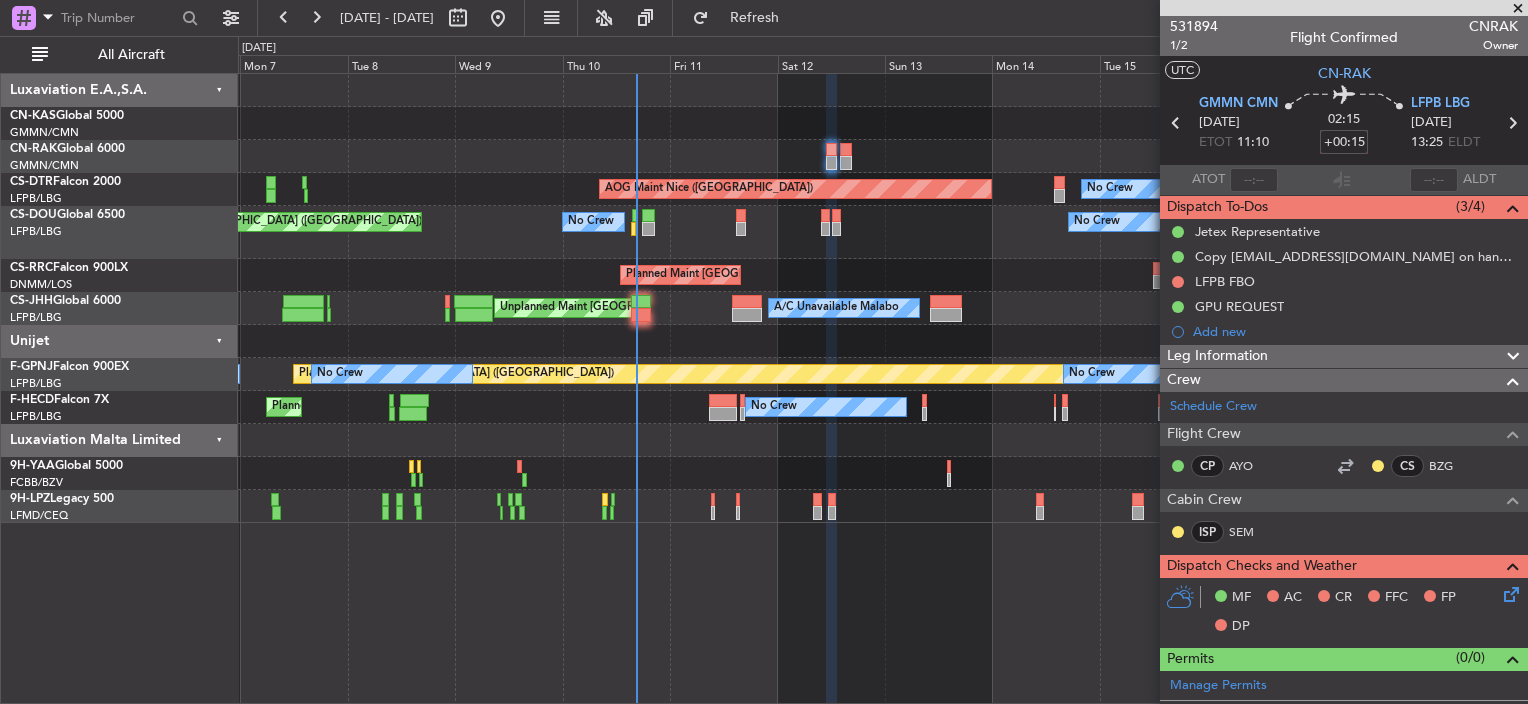 click 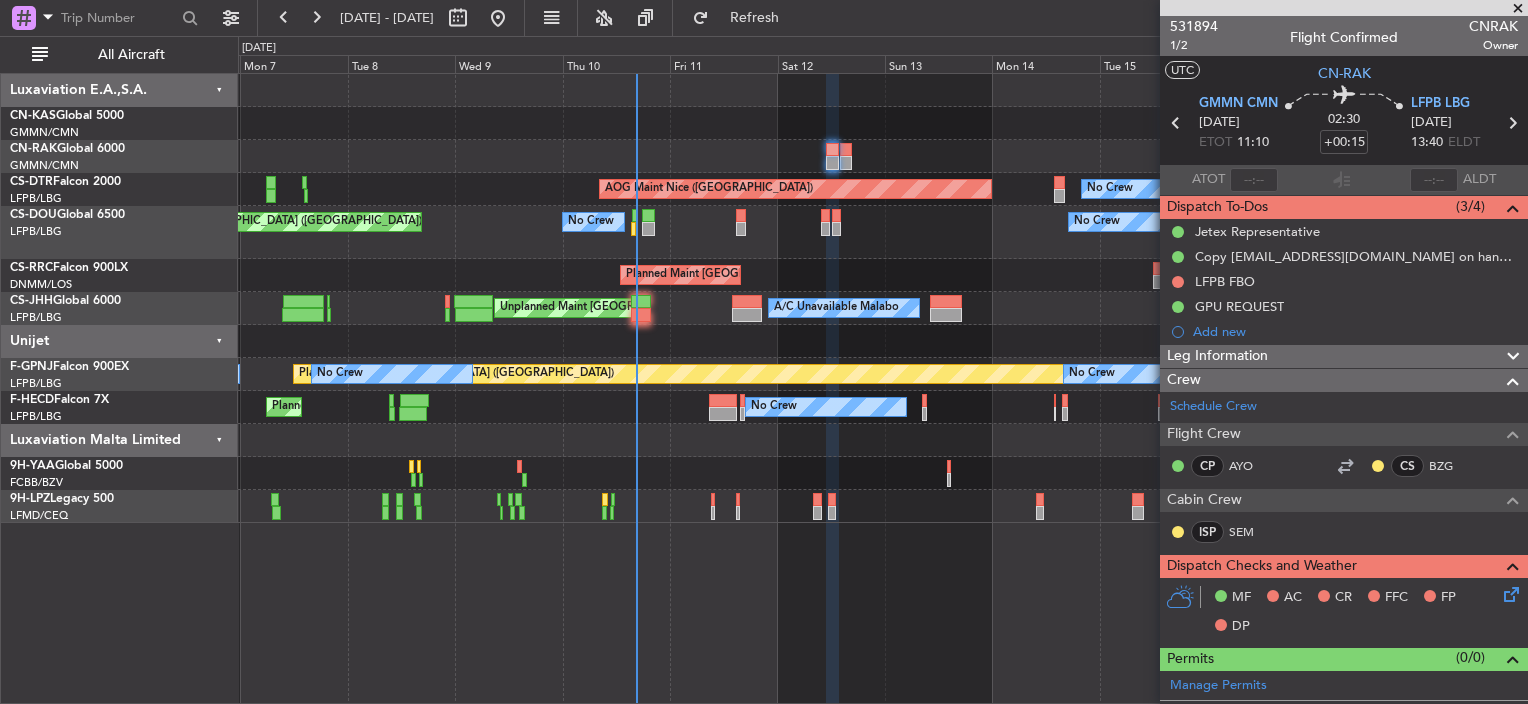 click 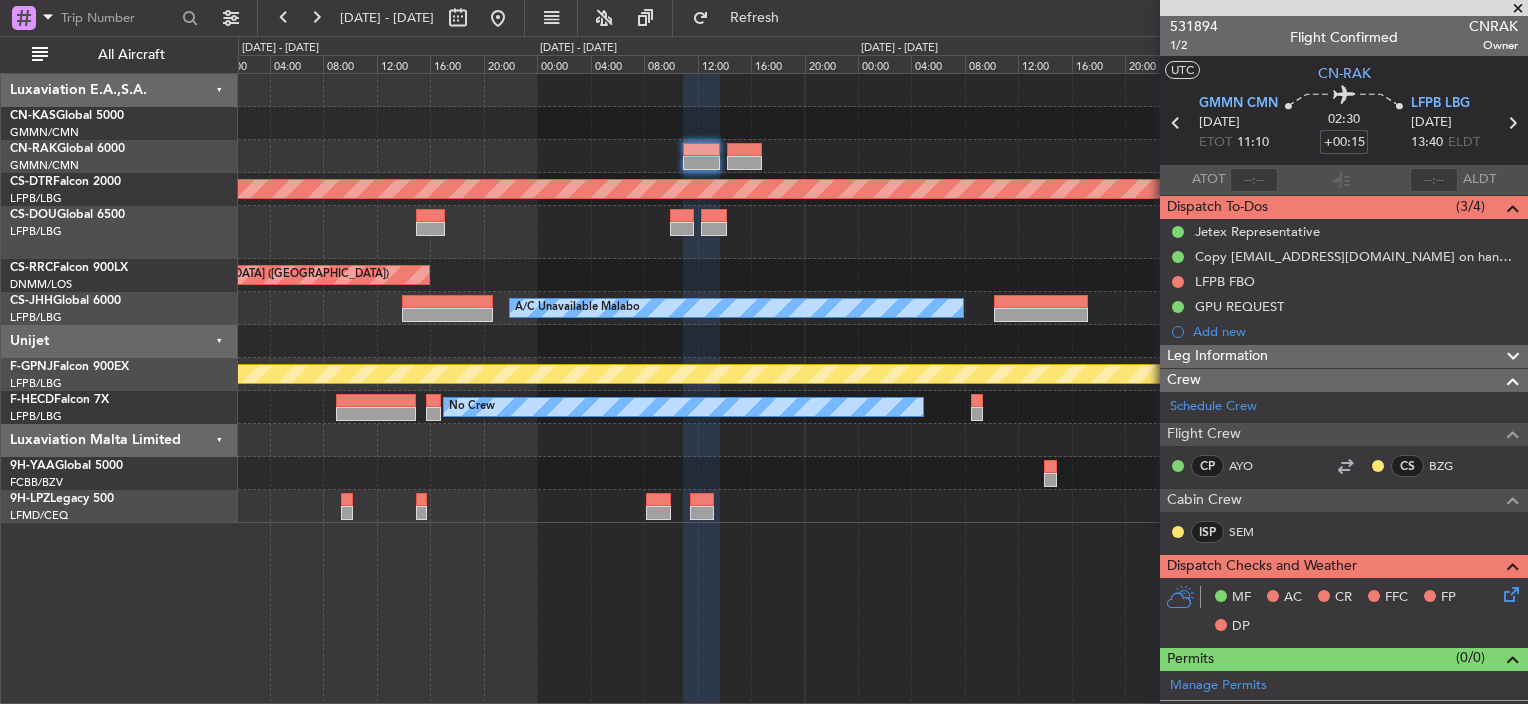 click 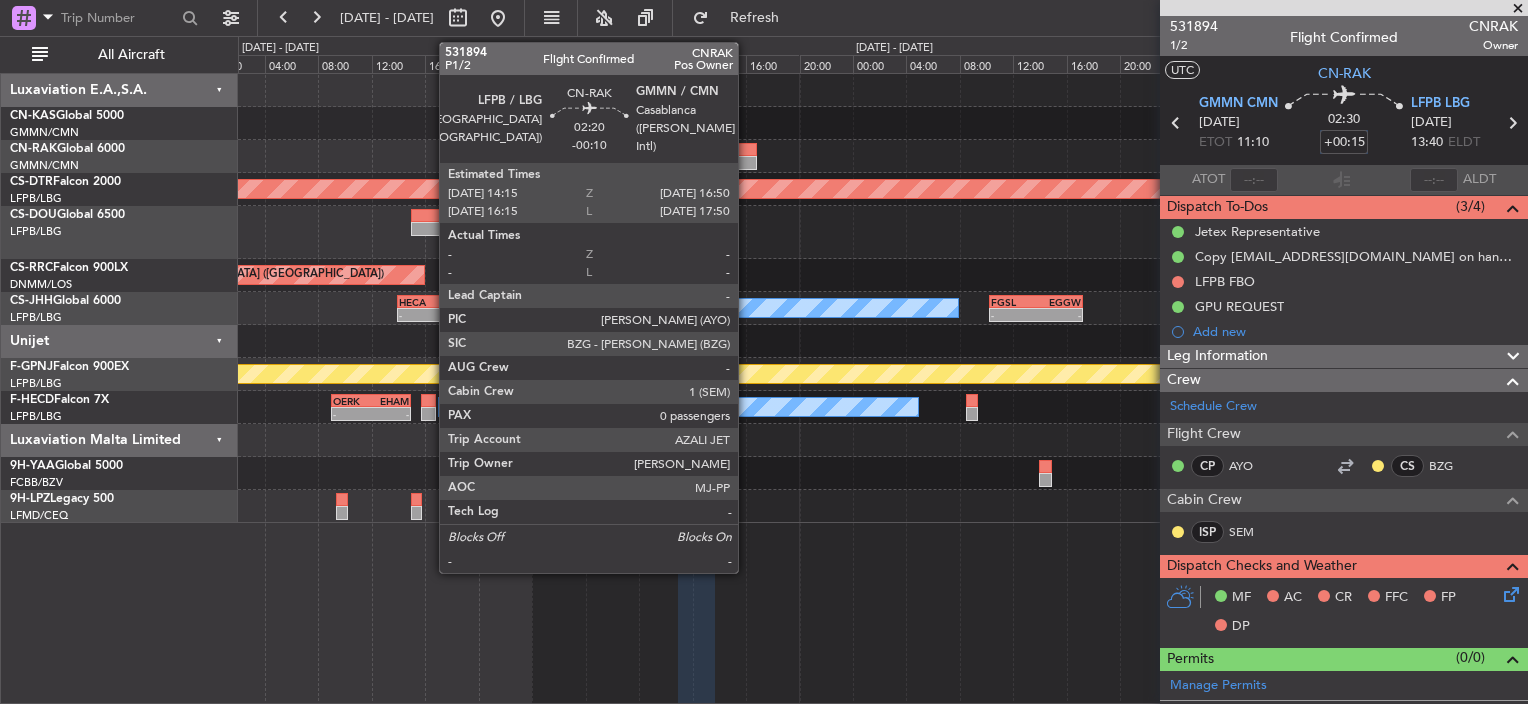 click 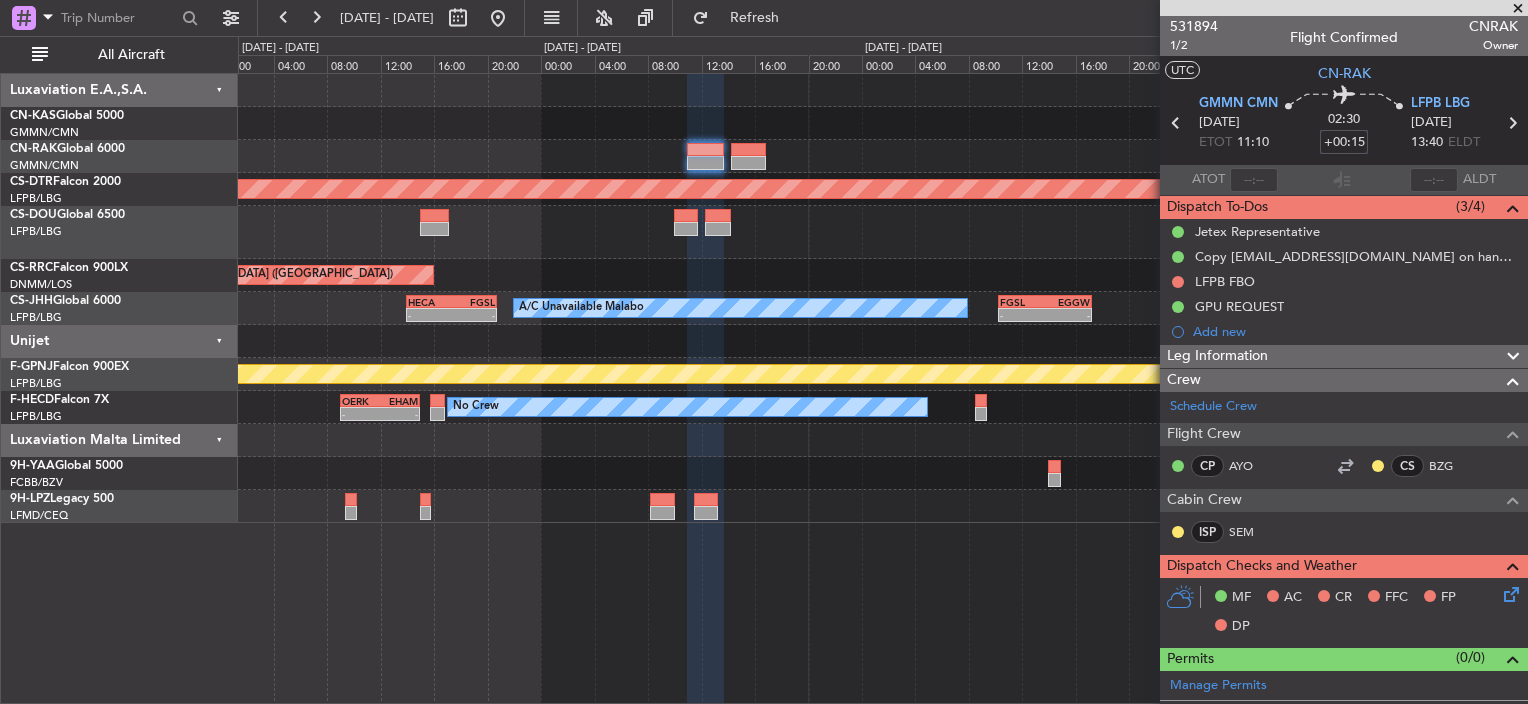 click on "+00:15" at bounding box center (1344, 142) 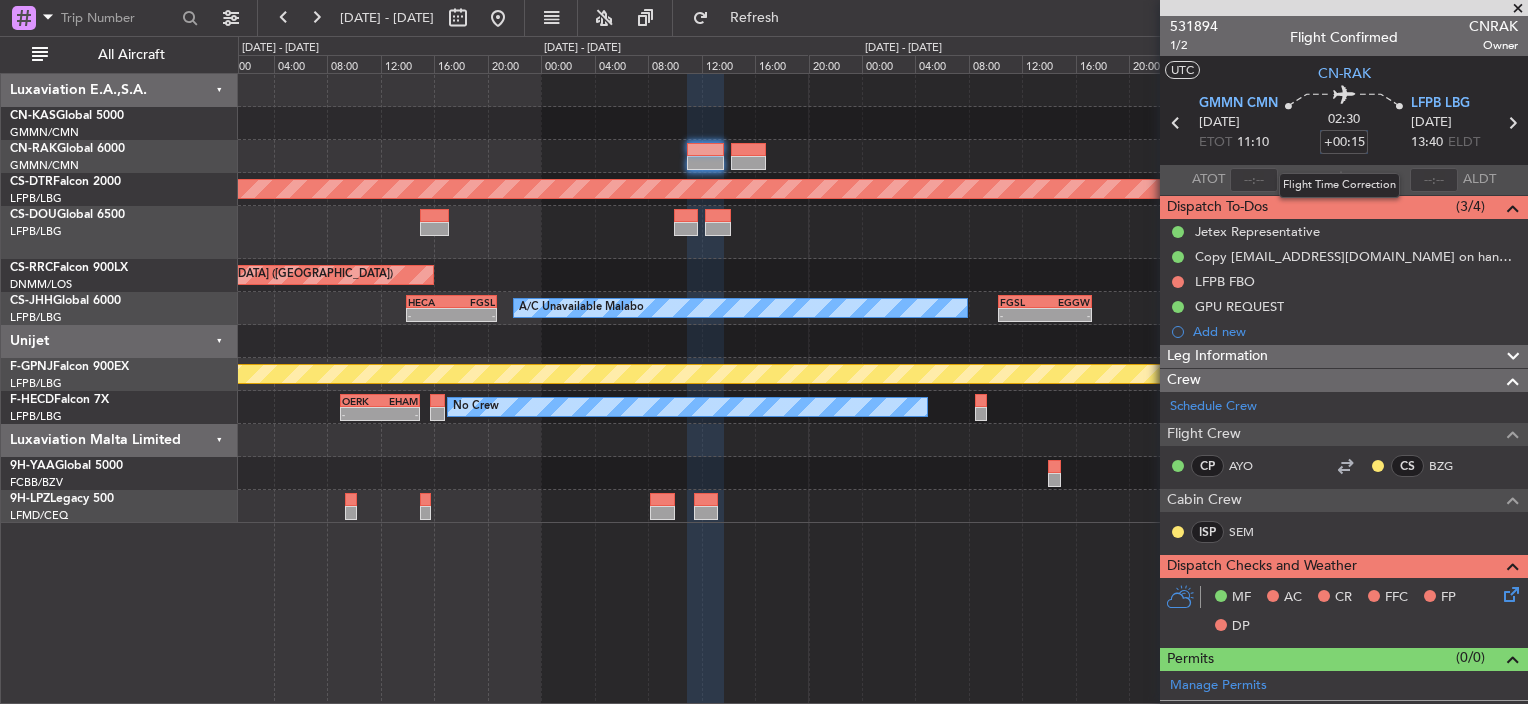click on "+00:15" at bounding box center [1344, 142] 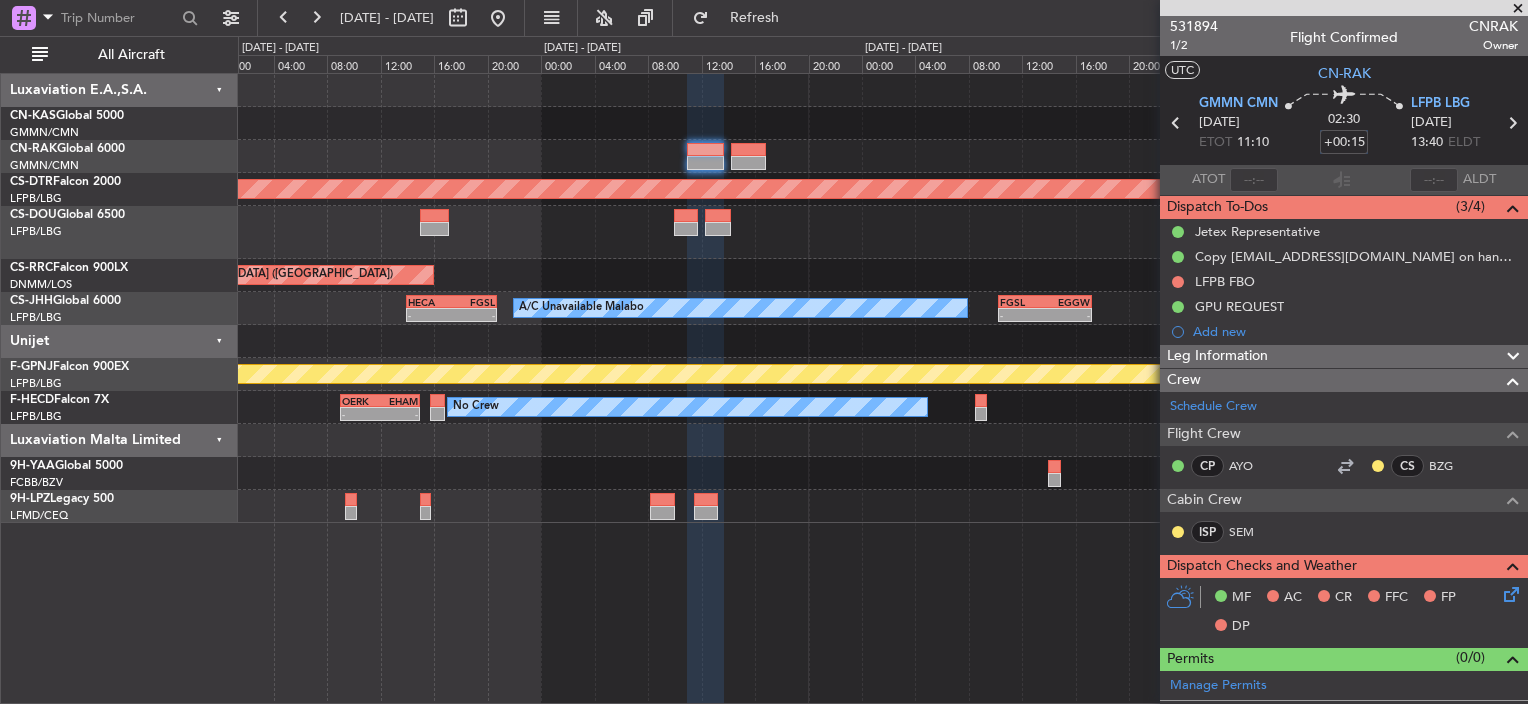 click on "+00:15" at bounding box center (1344, 142) 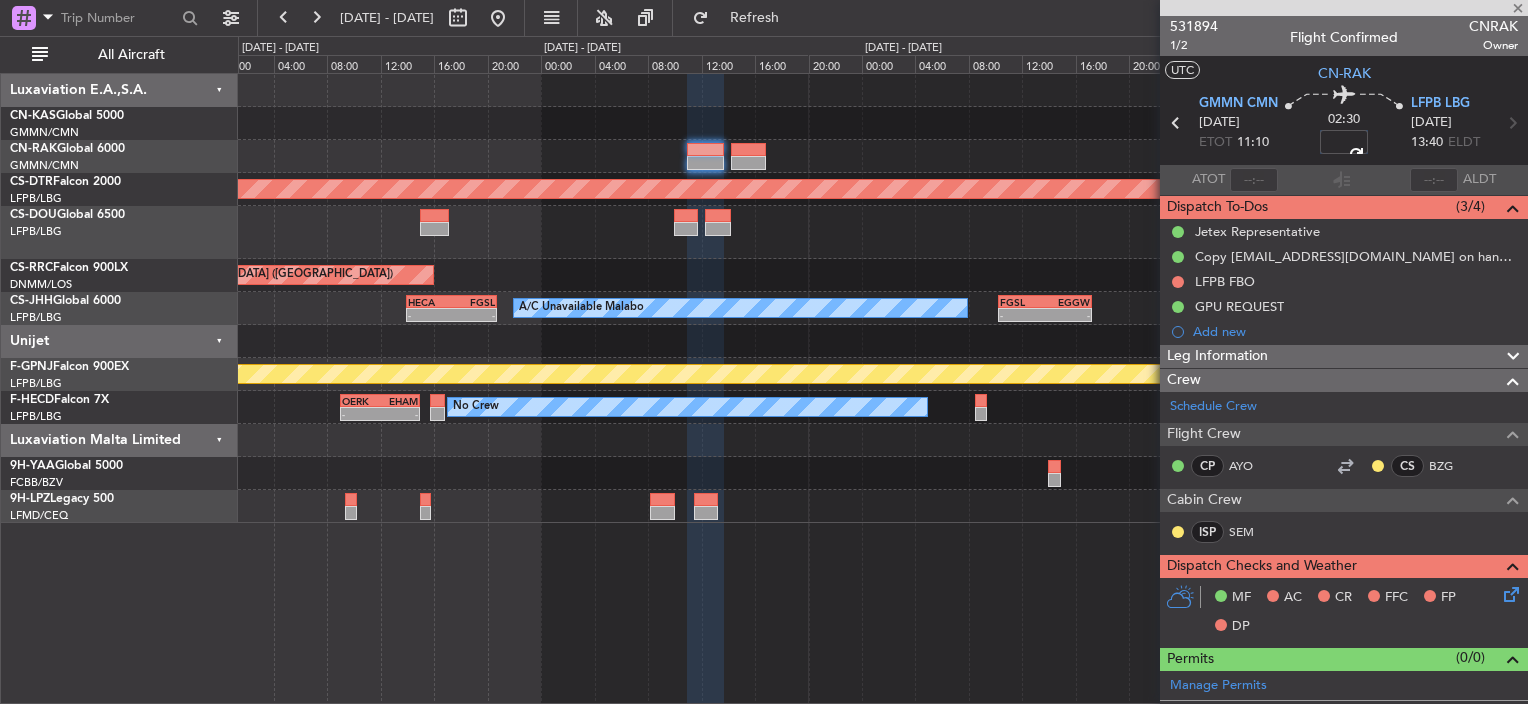 click 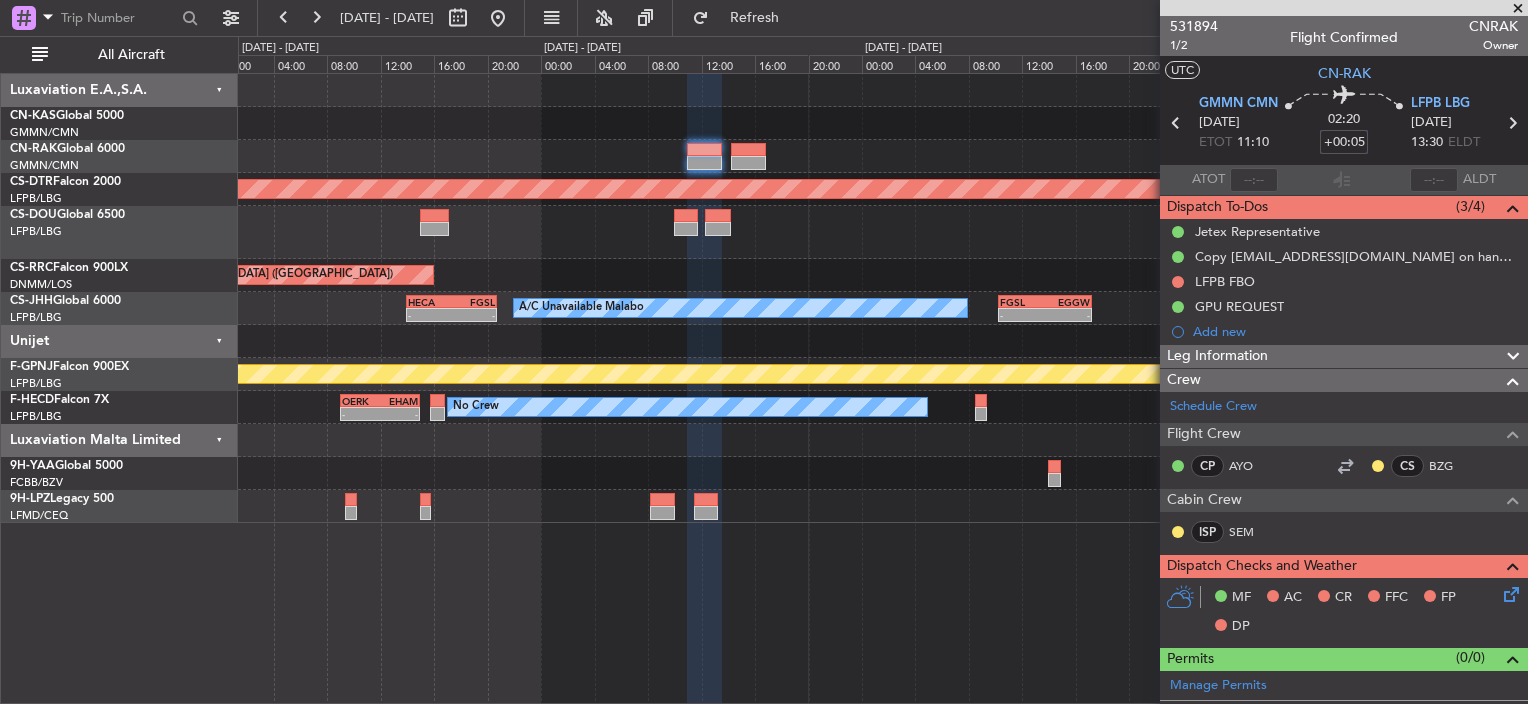 type on "+00:05" 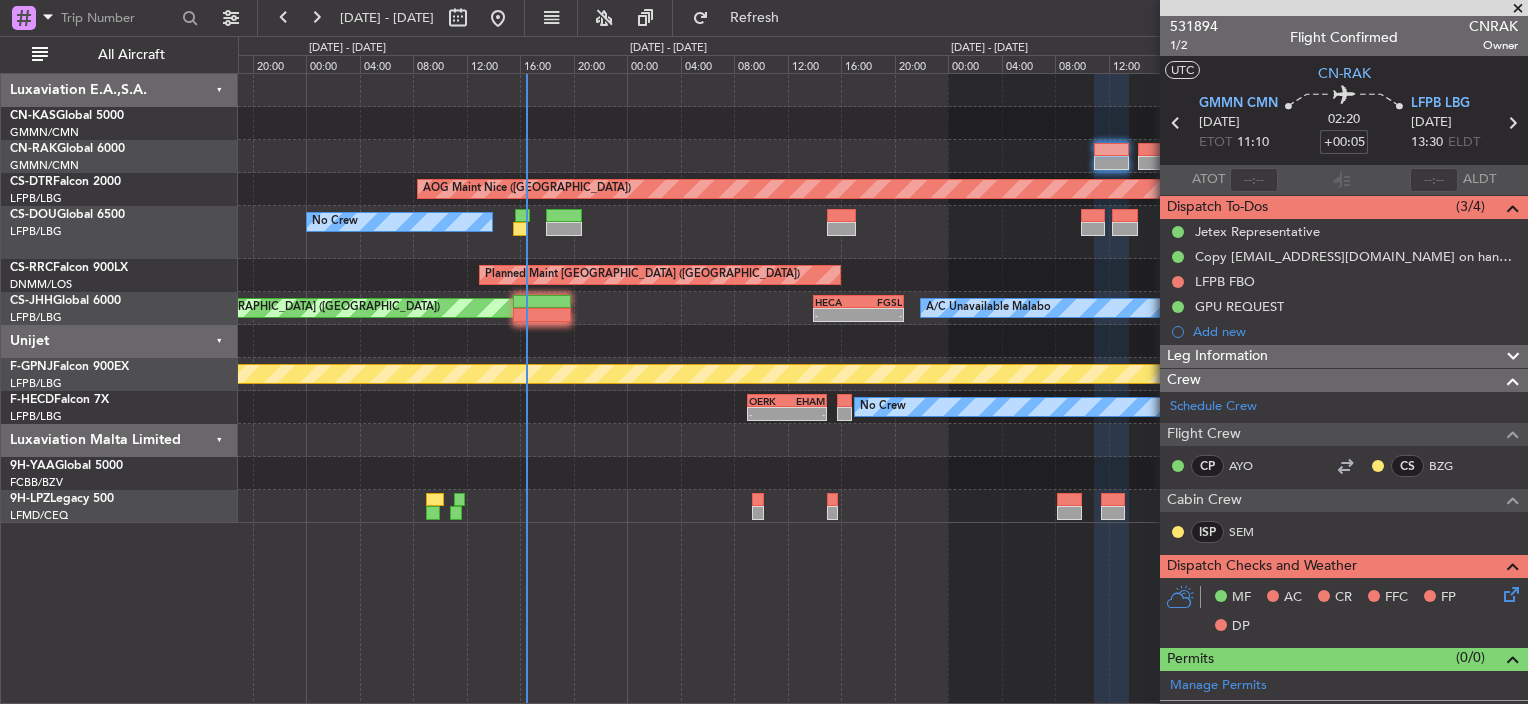click on "AOG Maint Nice ([GEOGRAPHIC_DATA])
No Crew
No Crew
Planned Maint [GEOGRAPHIC_DATA] ([GEOGRAPHIC_DATA])
A/C Unavailable Malabo
-
-
HECA
14:00 Z
FGSL
20:45 Z
-
-
FGSL
10:15 Z
EGGW
17:15 Z
Unplanned Maint [GEOGRAPHIC_DATA] ([GEOGRAPHIC_DATA])
00:08 Z
08:37 Z
MYNN
00:00 Z
EGGW
08:30 Z
Planned Maint [GEOGRAPHIC_DATA] ([GEOGRAPHIC_DATA])
No Crew
No Crew
No Crew
-
-
OERK
09:00 Z
EHAM
15:00 Z" 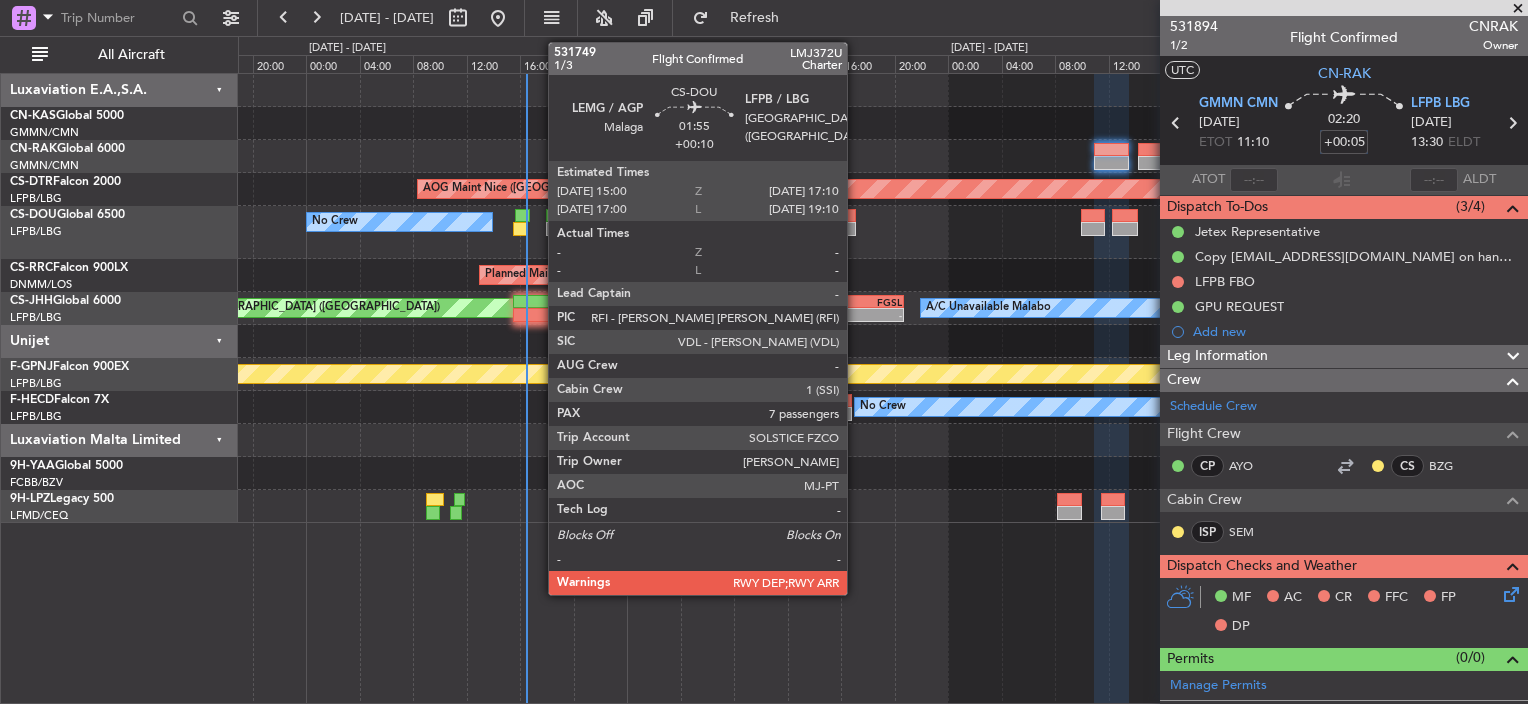 click on "AOG Maint Nice ([GEOGRAPHIC_DATA])
No Crew
No Crew
Planned Maint [GEOGRAPHIC_DATA] ([GEOGRAPHIC_DATA])
A/C Unavailable Malabo
-
-
HECA
14:00 Z
FGSL
20:45 Z
-
-
FGSL
10:15 Z
EGGW
17:15 Z
Unplanned Maint [GEOGRAPHIC_DATA] ([GEOGRAPHIC_DATA])
00:08 Z
08:37 Z
MYNN
00:00 Z
EGGW
08:30 Z
Planned Maint [GEOGRAPHIC_DATA] ([GEOGRAPHIC_DATA])
No Crew
No Crew
No Crew
-
-
OERK
09:00 Z
EHAM
15:00 Z" 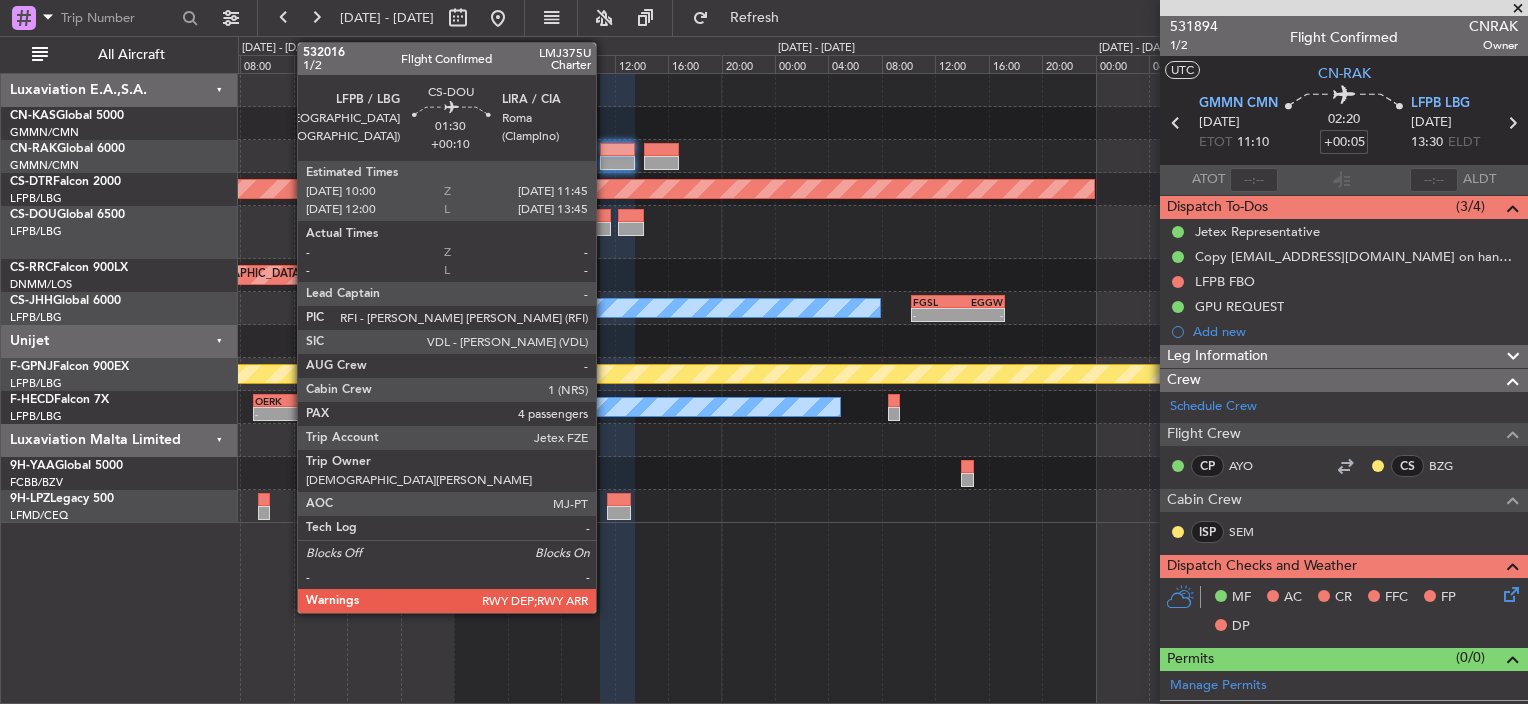 click on "AOG Maint Nice ([GEOGRAPHIC_DATA])
No Crew
No Crew
Planned Maint
No Crew
Planned Maint [GEOGRAPHIC_DATA] ([GEOGRAPHIC_DATA])
Planned Maint [GEOGRAPHIC_DATA] ([GEOGRAPHIC_DATA])
A/C Unavailable Malabo
-
-
HECA
14:00 Z
FGSL
20:45 Z
-
-
FGSL
10:15 Z
EGGW
17:15 Z
Unplanned Maint [GEOGRAPHIC_DATA] ([GEOGRAPHIC_DATA])
Planned Maint [GEOGRAPHIC_DATA] ([GEOGRAPHIC_DATA])
No Crew
No Crew
-
-
OERK
09:00 Z
EHAM
15:00 Z
Luxaviation E.A.,S.A.
CN-KAS  Global 5000
GMMN/CMN
0" 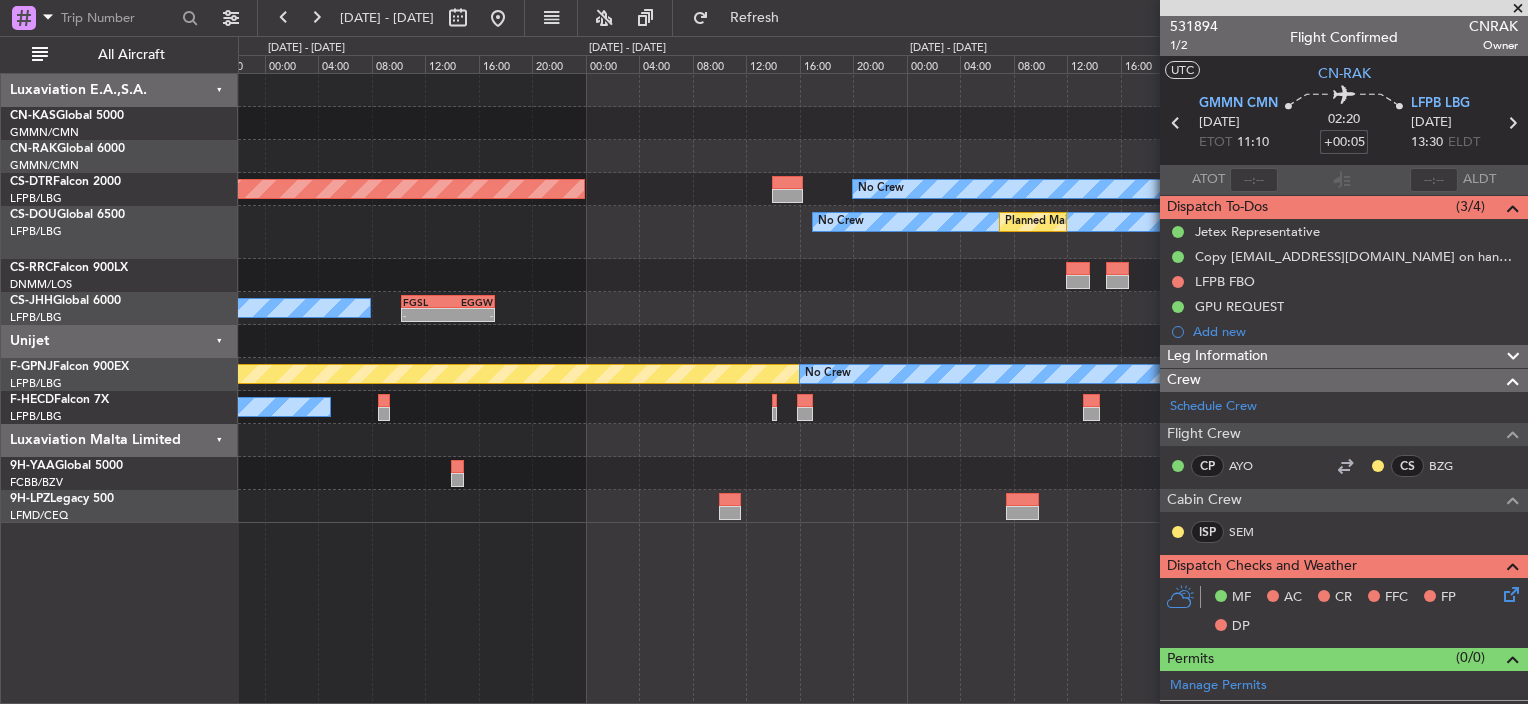 click on "AOG Maint Nice ([GEOGRAPHIC_DATA])
No Crew
No Crew
Planned Maint
Planned Maint [GEOGRAPHIC_DATA] ([GEOGRAPHIC_DATA])
A/C Unavailable Malabo
-
-
FGSL
10:15 Z
EGGW
17:15 Z
Planned Maint [GEOGRAPHIC_DATA] ([GEOGRAPHIC_DATA])
No Crew
No Crew
-
-
HELX
19:10 Z
FALE
02:55 Z
-
-
FALE
18:30 Z
GMAD
03:50 Z" 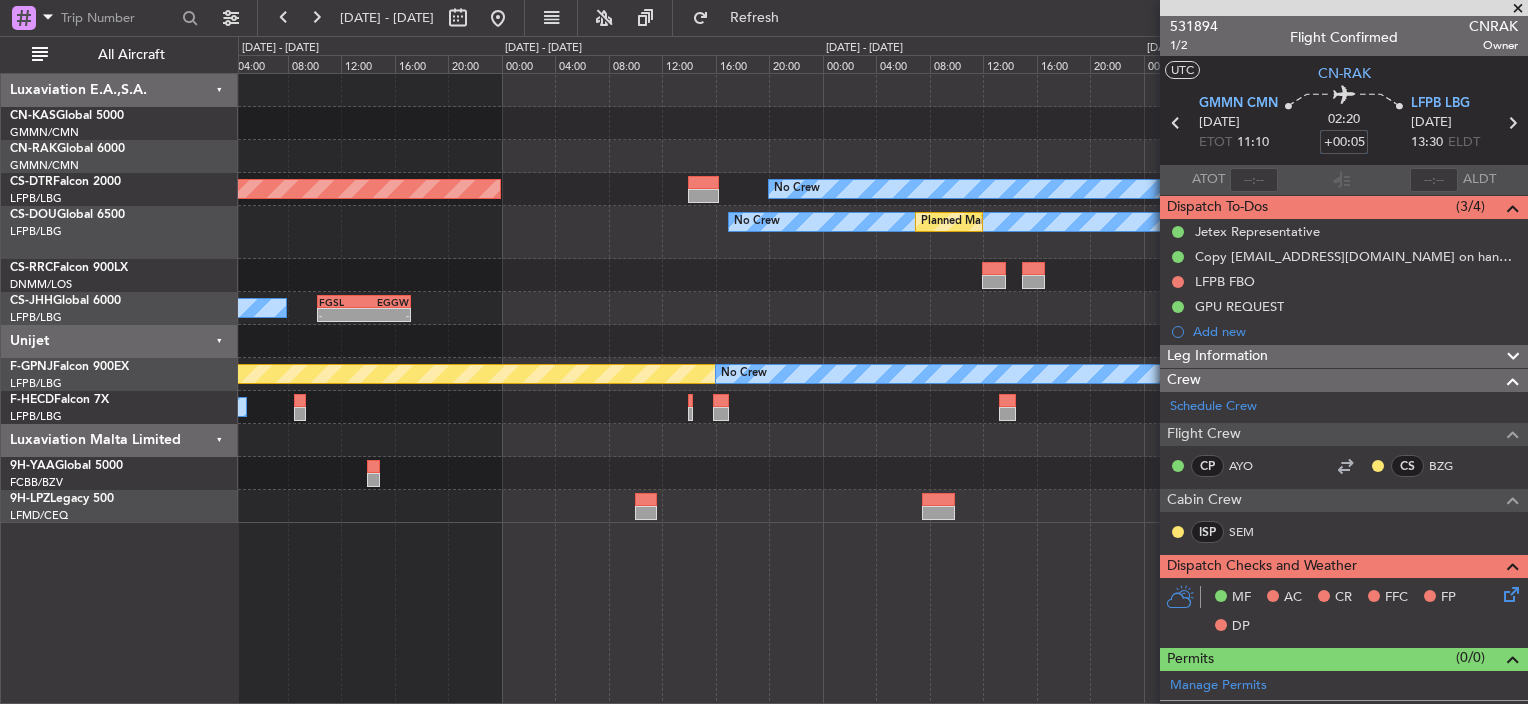 click on "No Crew
Planned Maint" 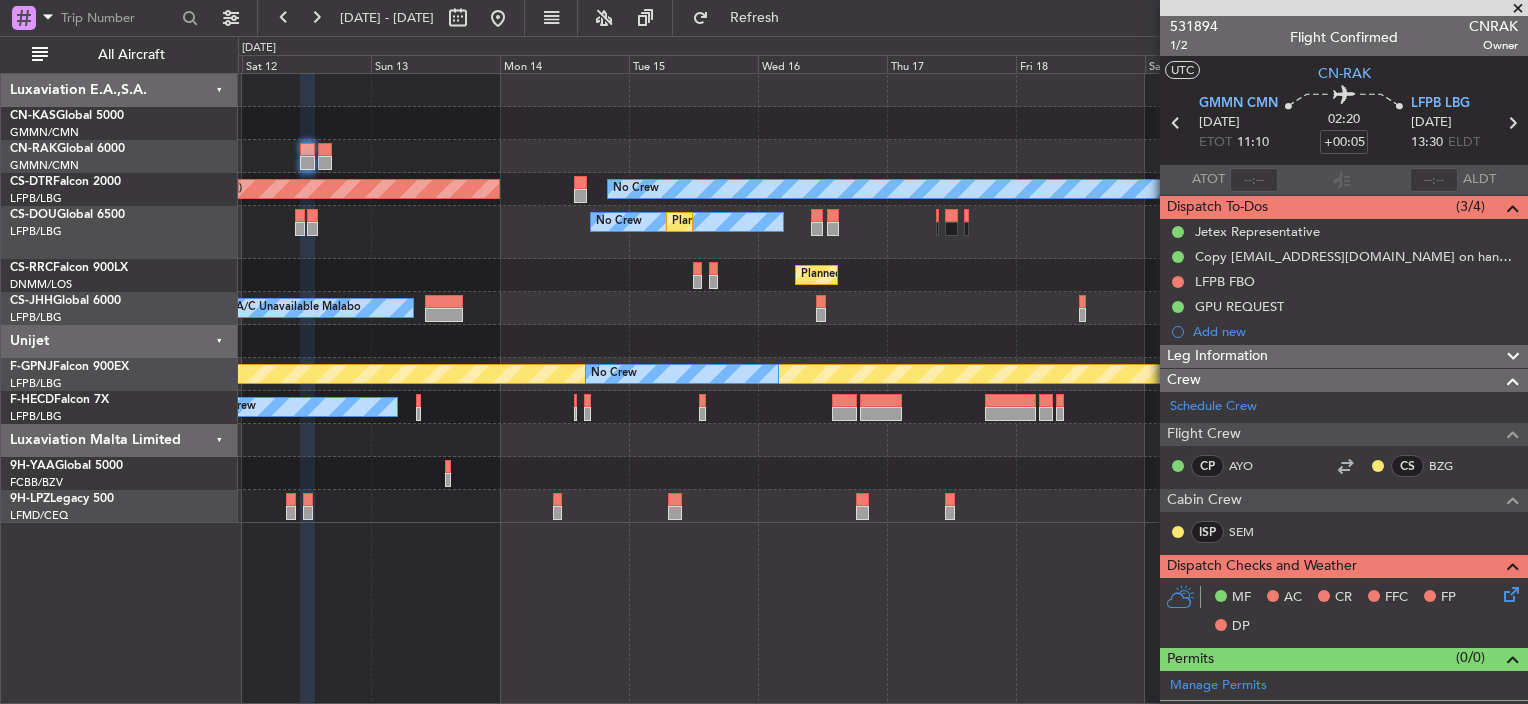 click at bounding box center [1518, 9] 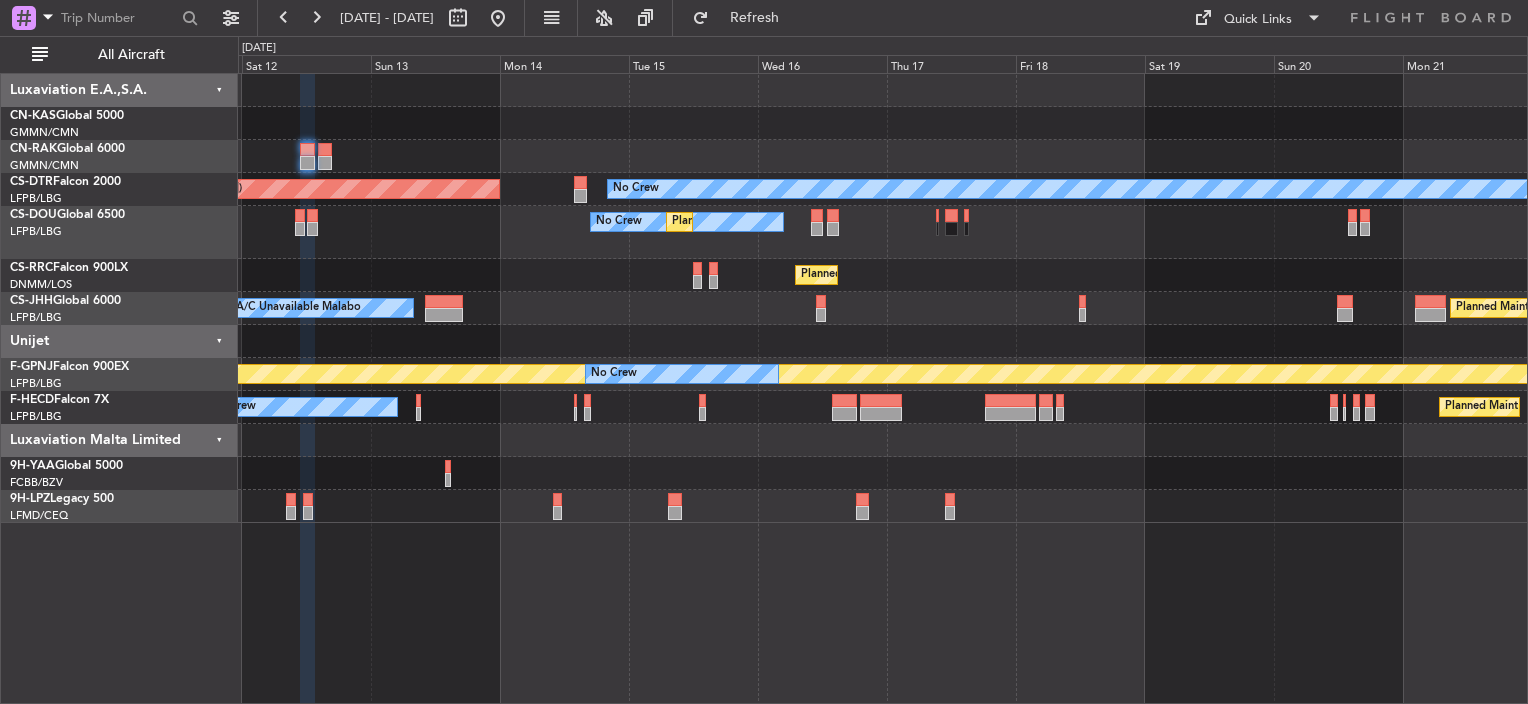 type on "0" 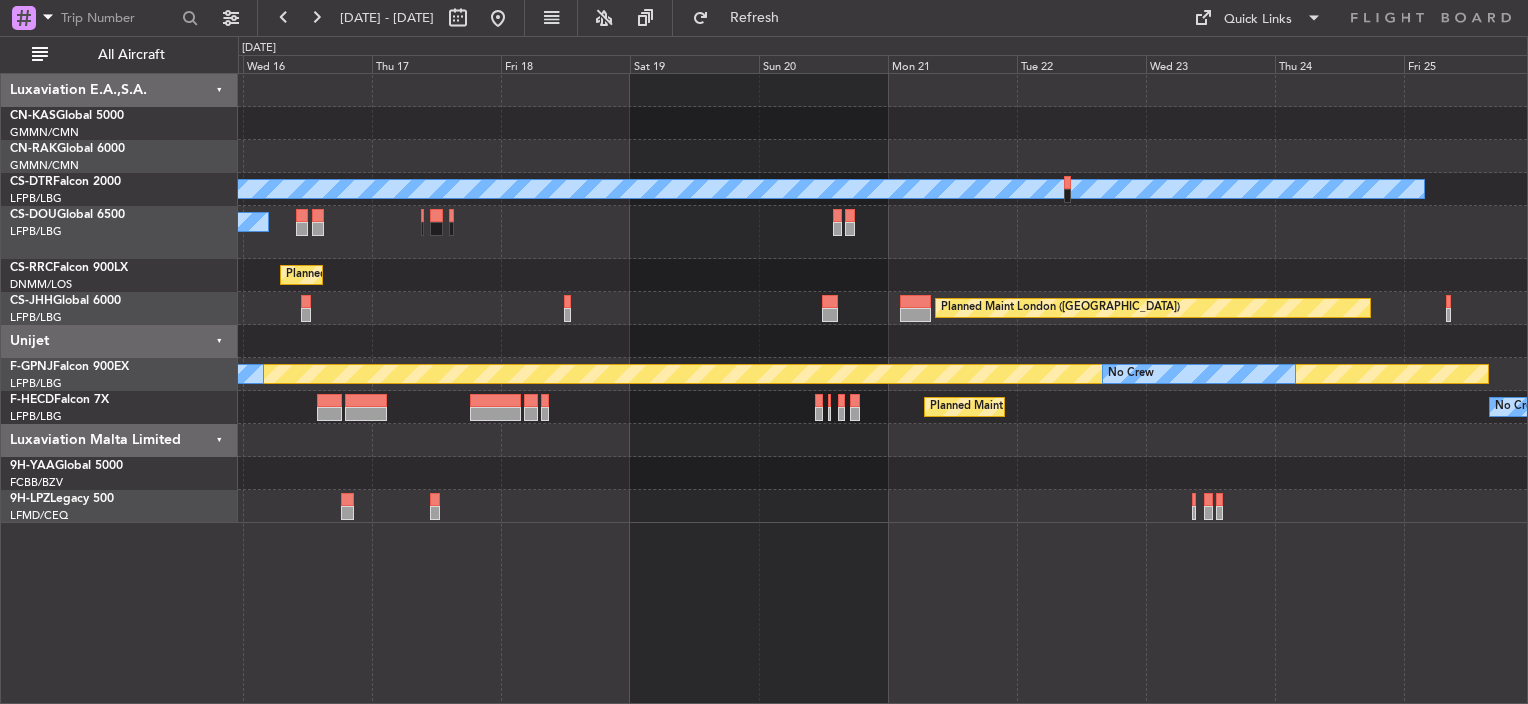 click 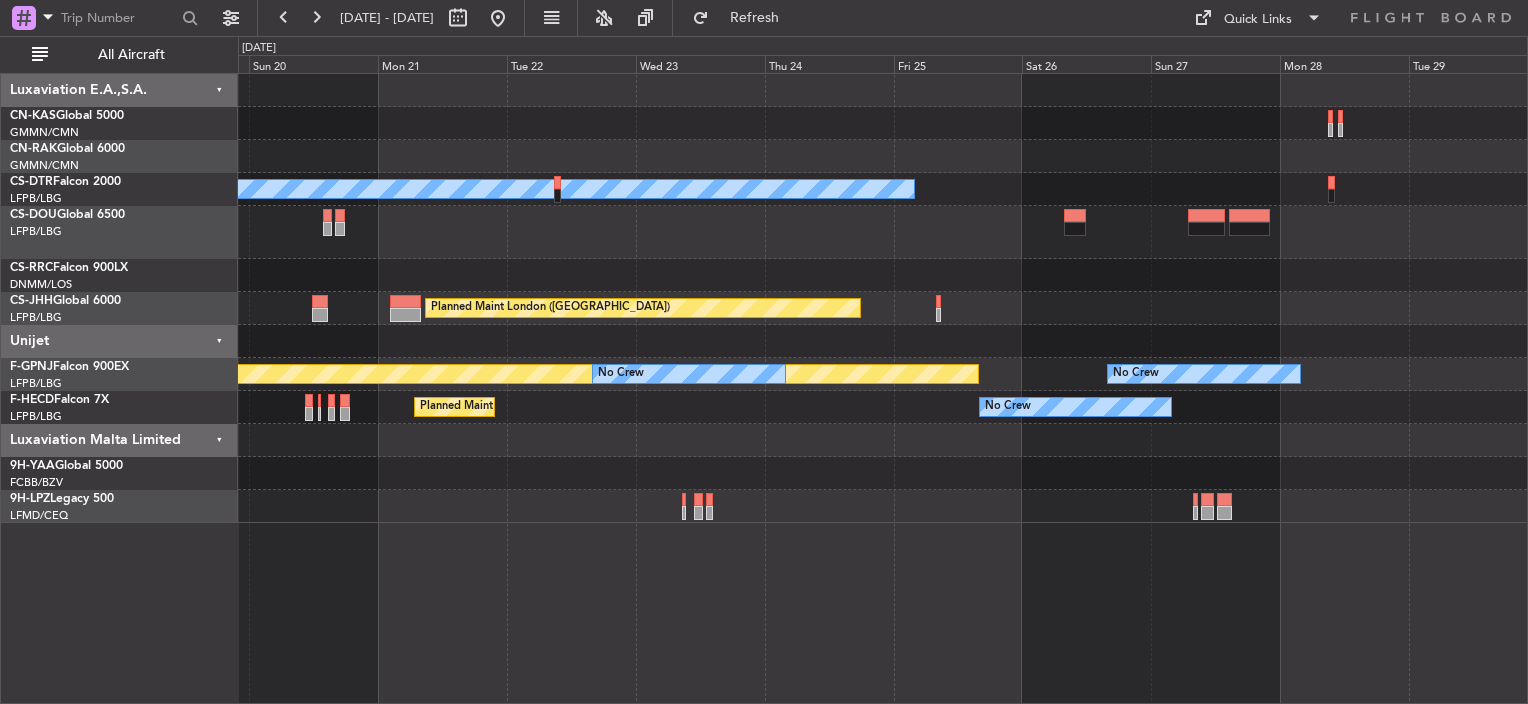 click 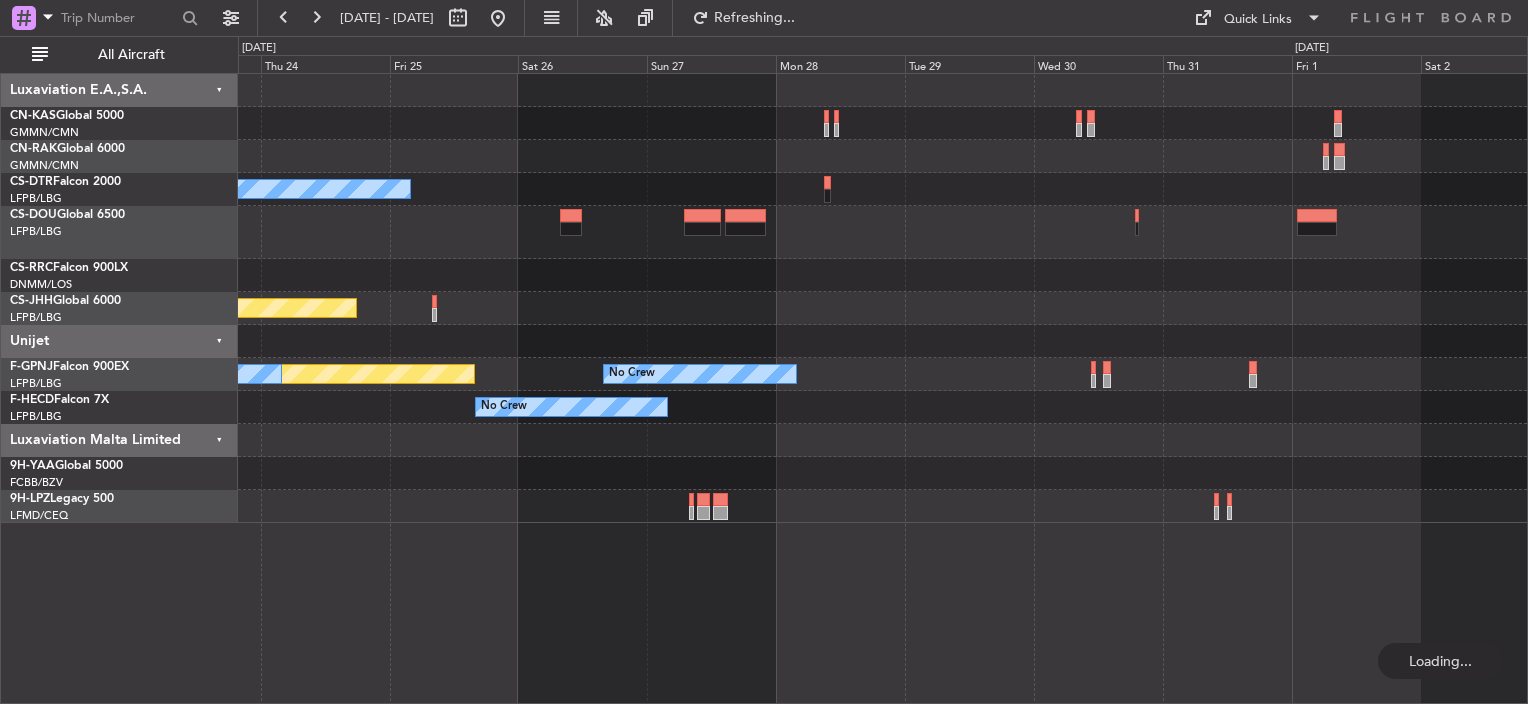click on "No Crew" 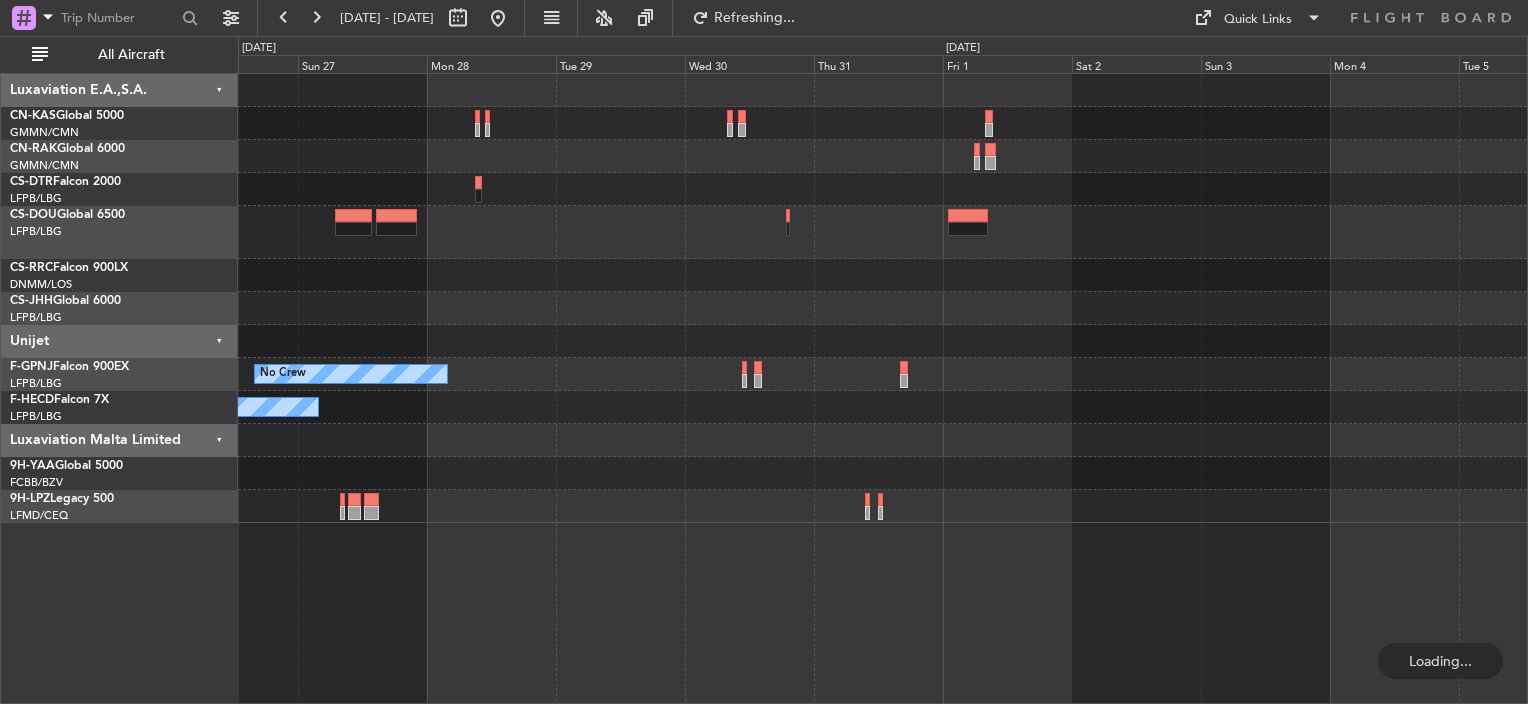click on "No Crew" 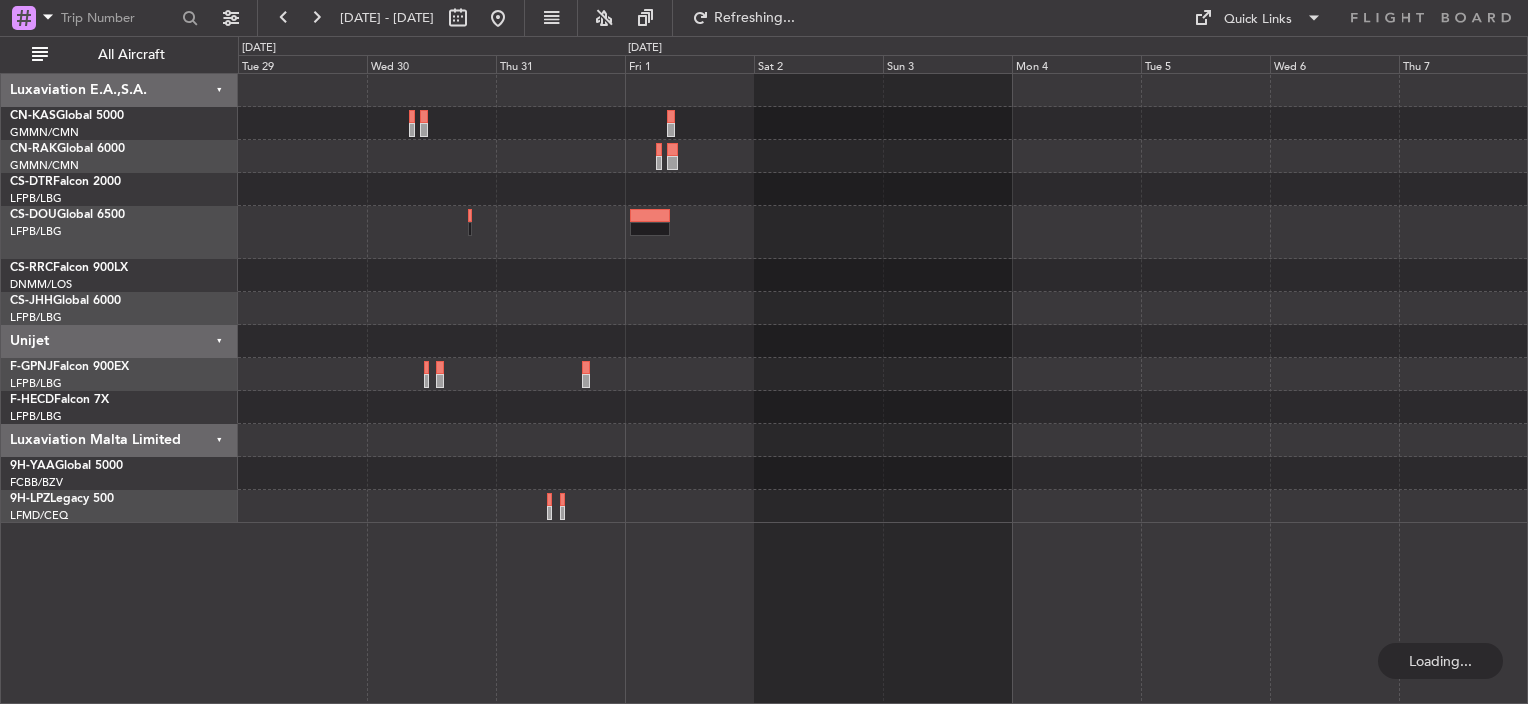 click 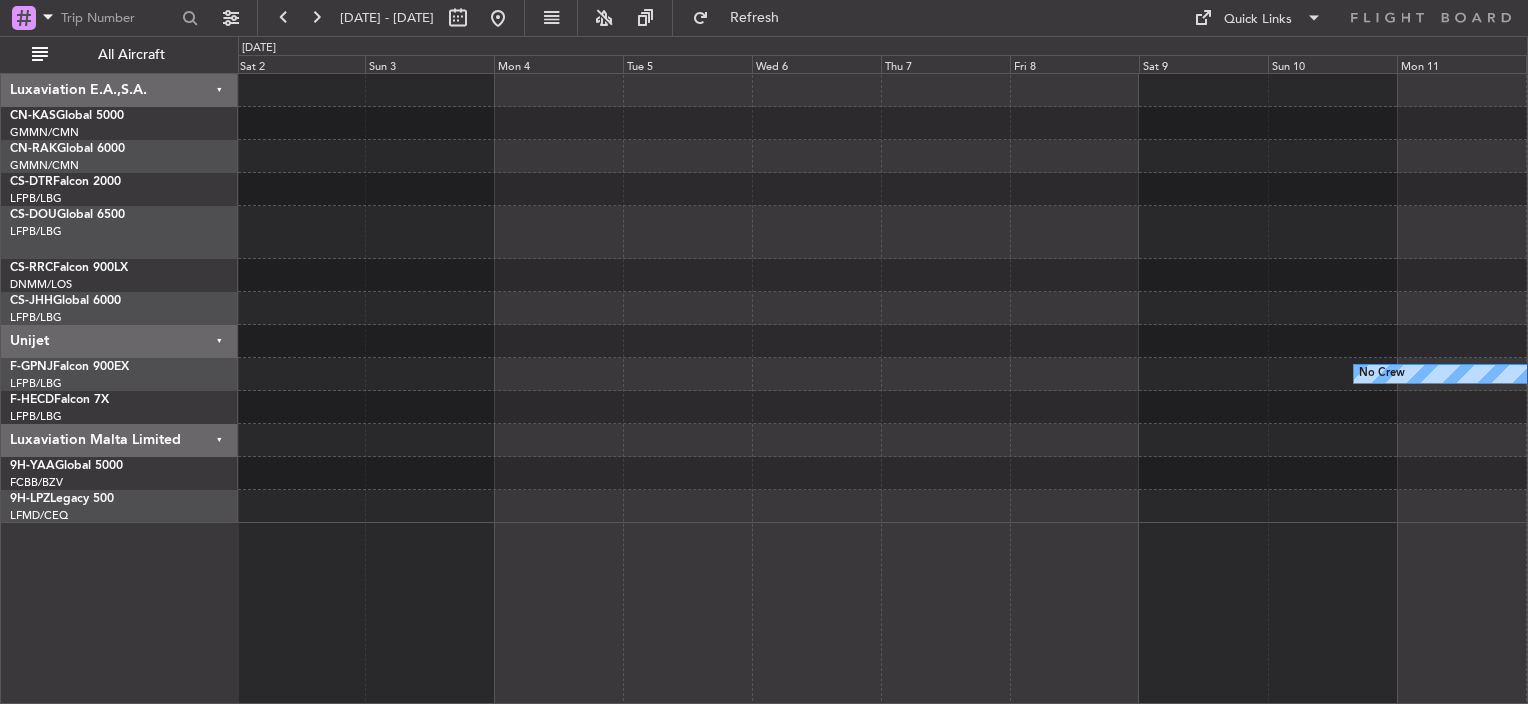 click on "No Crew
Luxaviation E.A.,S.A.
CN-KAS  Global 5000
GMMN/CMN
Casablanca ([PERSON_NAME] Intl)
CN-RAK  Global 6000
GMMN/CMN
Casablanca ([PERSON_NAME] Intl)
CS-DTR  Falcon 2000
LFPB/LBG
Paris ([GEOGRAPHIC_DATA])
CS-DOU  Global 6500
LFPB/LBG
Paris ([GEOGRAPHIC_DATA])
CS-RRC  Falcon 900LX
DNMM/[GEOGRAPHIC_DATA] ([PERSON_NAME])
CS-JHH  Global 6000
LFPB/LBG
Paris ([GEOGRAPHIC_DATA])
Unijet
F-GPNJ  Falcon 900EX
LFPB/LBG
Paris ([GEOGRAPHIC_DATA])" 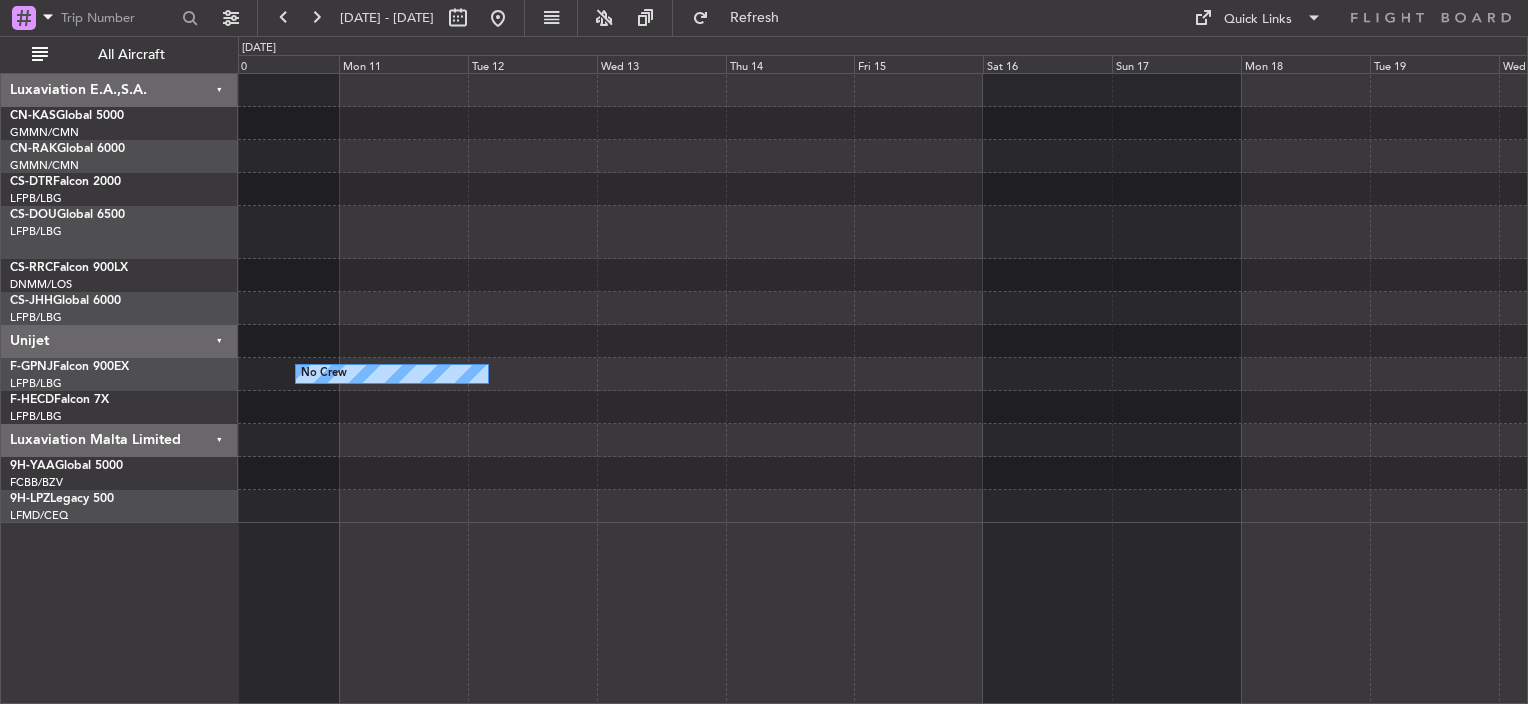 click on "[DATE] - [DATE]  Refresh Quick Links All Aircraft
No Crew
Luxaviation E.A.,S.A.
CN-KAS  Global 5000
GMMN/CMN
Casablanca ([PERSON_NAME] Intl)
CN-RAK  Global 6000
GMMN/CMN
Casablanca ([PERSON_NAME] Intl)
CS-DTR  Falcon 2000
LFPB/LBG
Paris ([GEOGRAPHIC_DATA])
CS-DOU  Global 6500
LFPB/LBG
Paris ([GEOGRAPHIC_DATA])
CS-RRC  Falcon 900LX
DNMM/[GEOGRAPHIC_DATA] ([PERSON_NAME])
CS-JHH  Global 6000
LFPB/LBG
Paris ([GEOGRAPHIC_DATA])
Unijet
F-GPNJ  Falcon 900EX
LFPB/LBG" at bounding box center (764, 352) 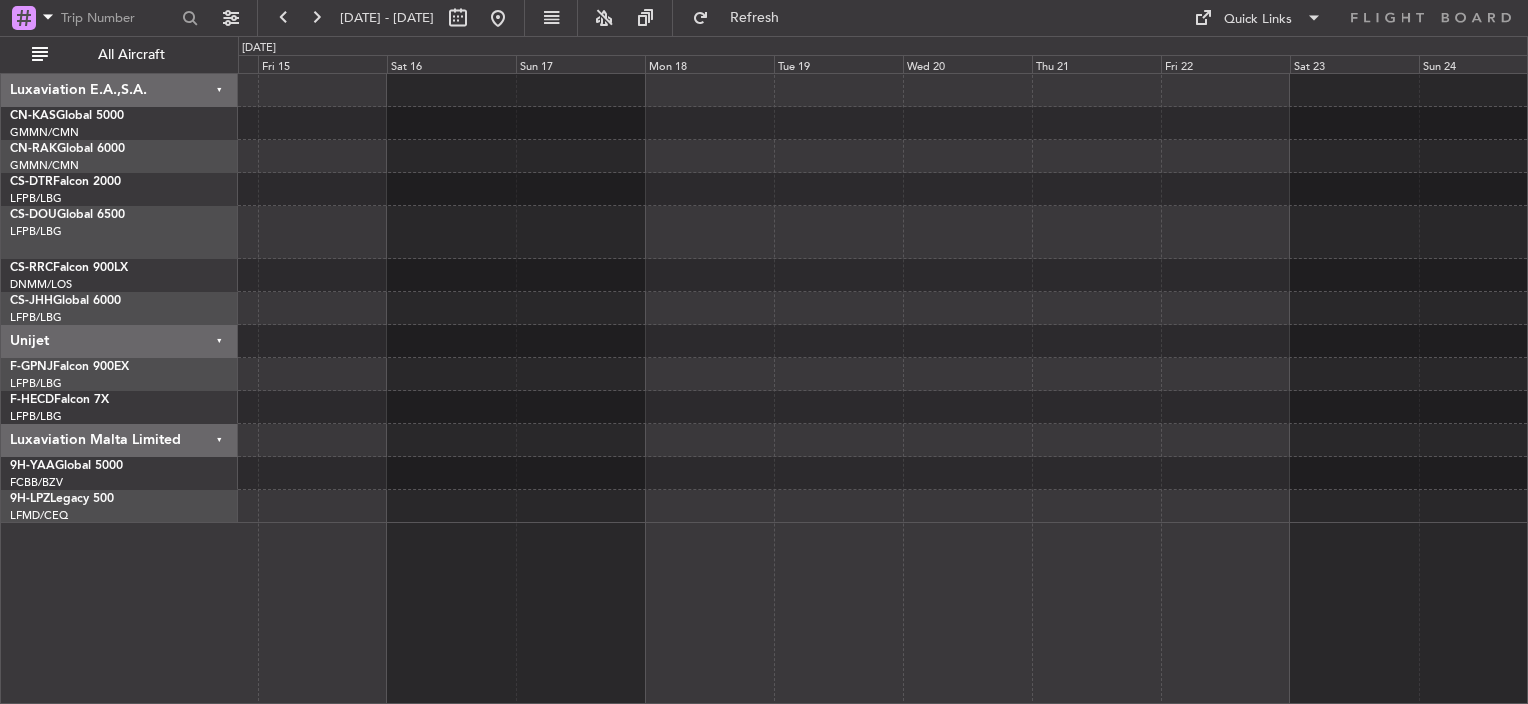 click 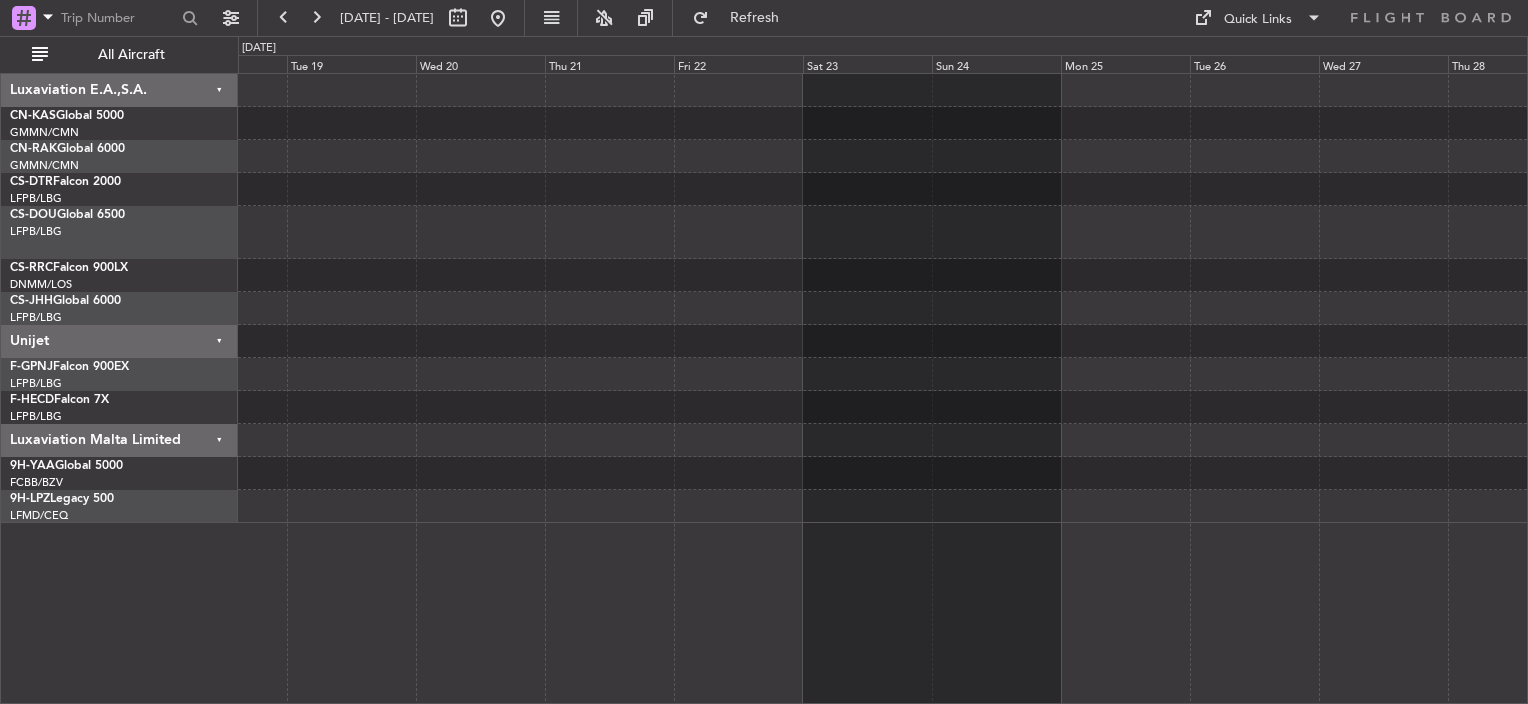click 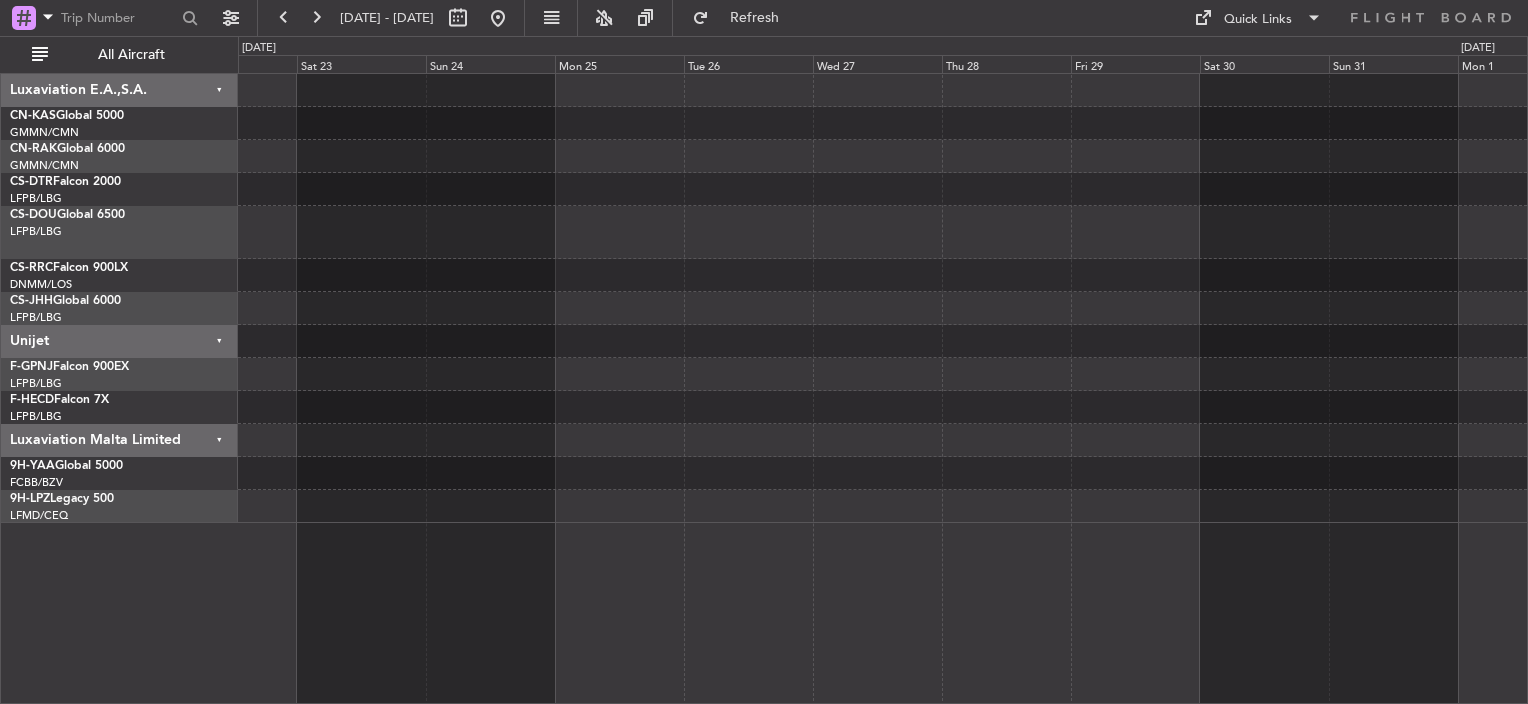 click 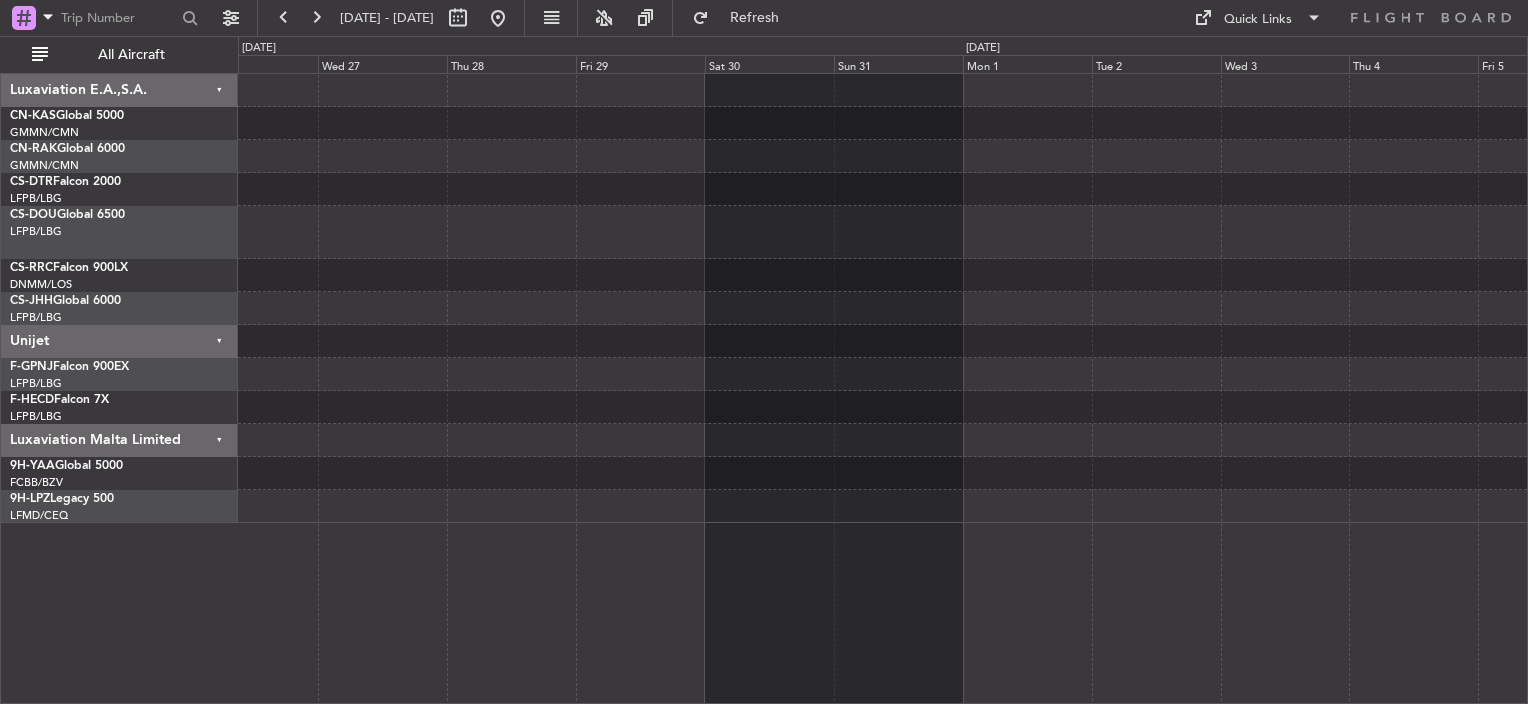 click 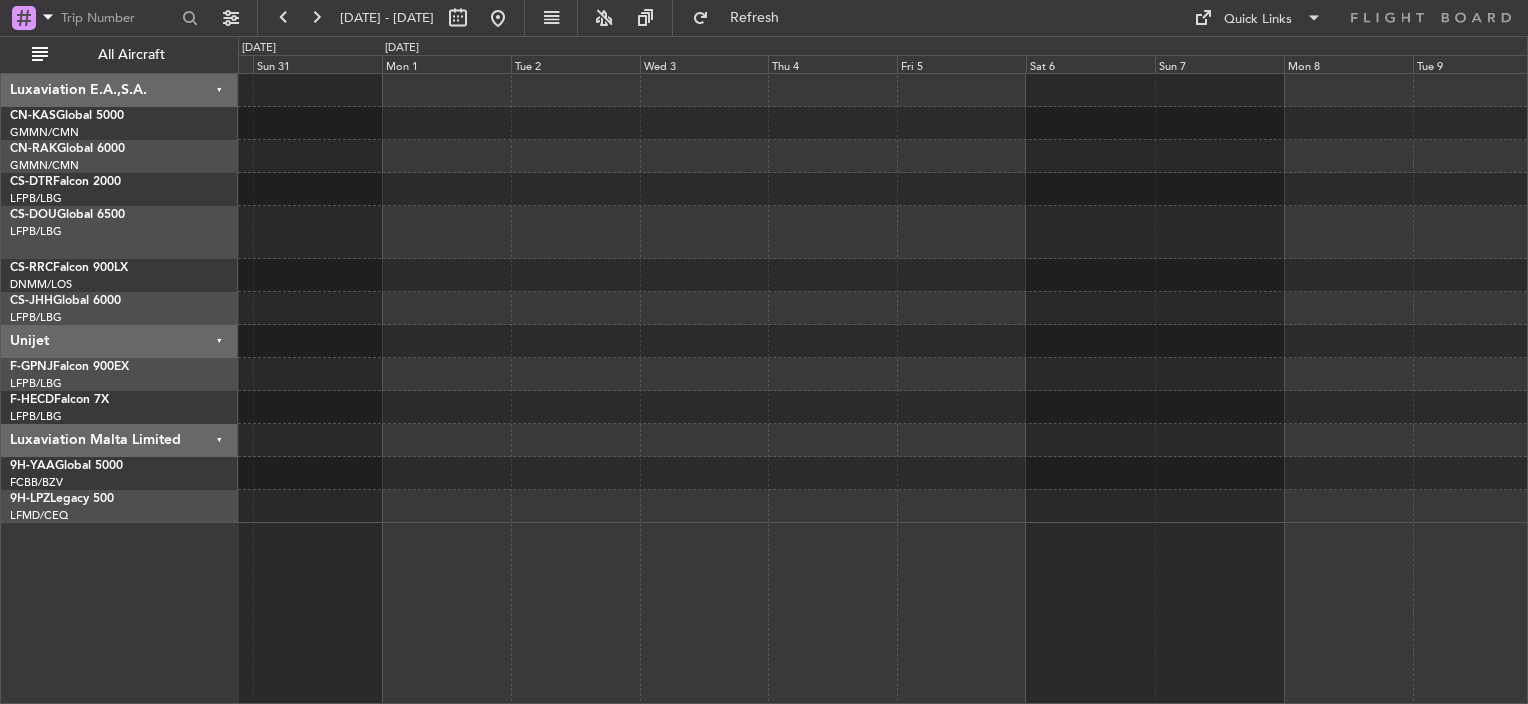 click 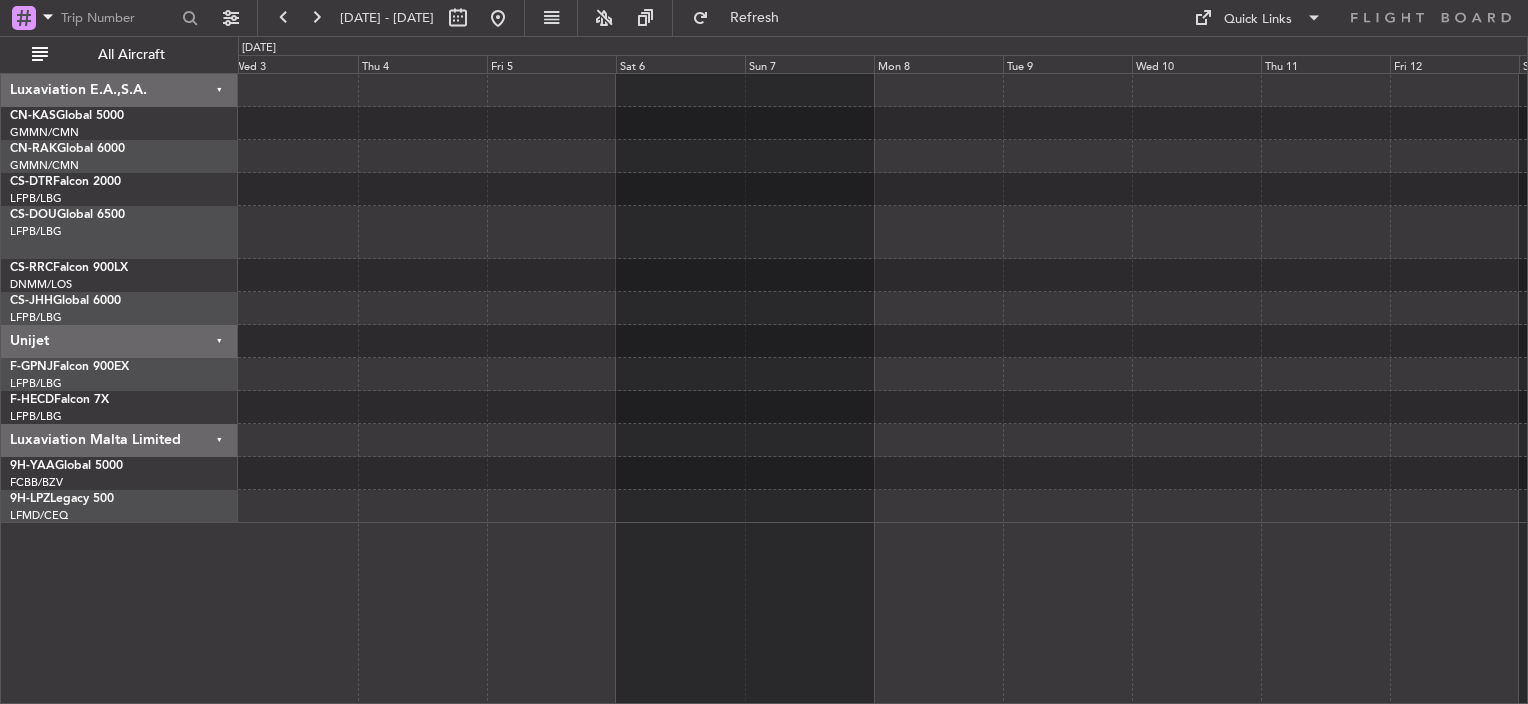 click 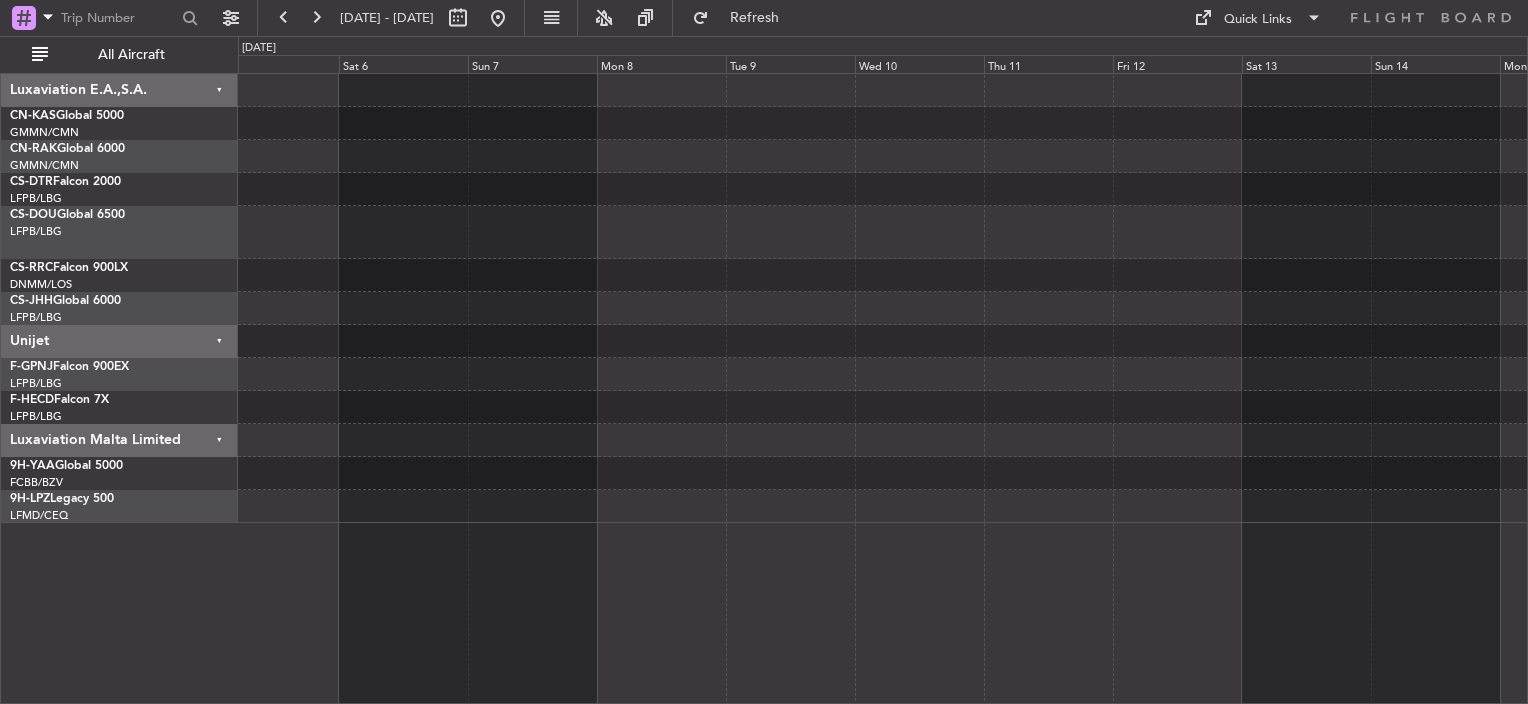 click 